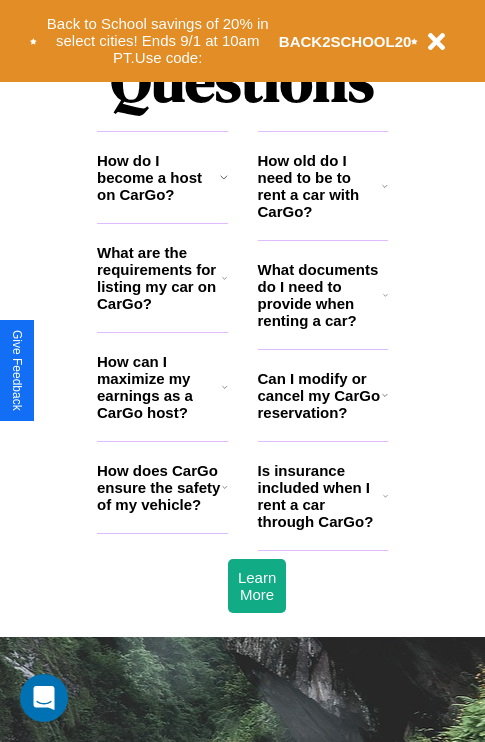 scroll, scrollTop: 2423, scrollLeft: 0, axis: vertical 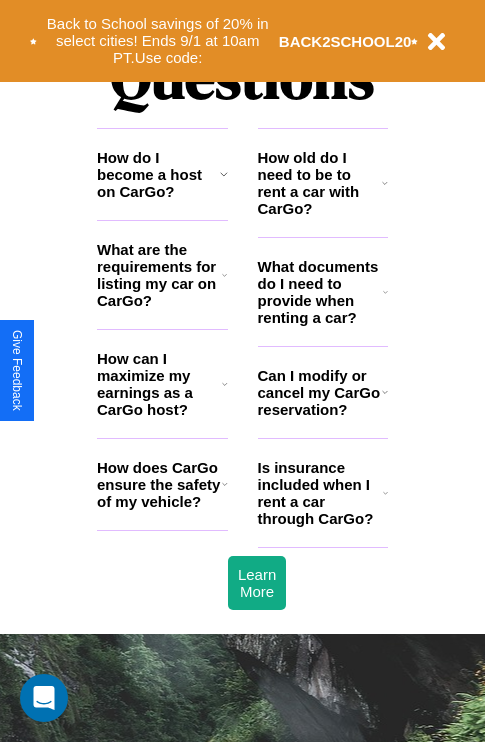 click on "What are the requirements for listing my car on CarGo?" at bounding box center (159, 275) 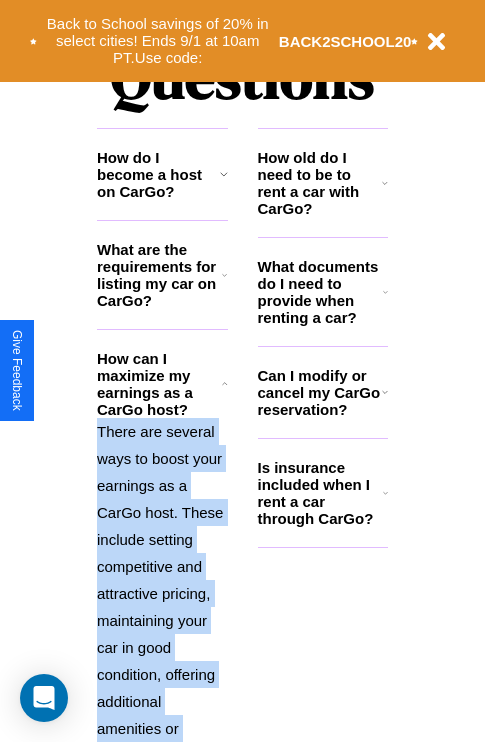 click 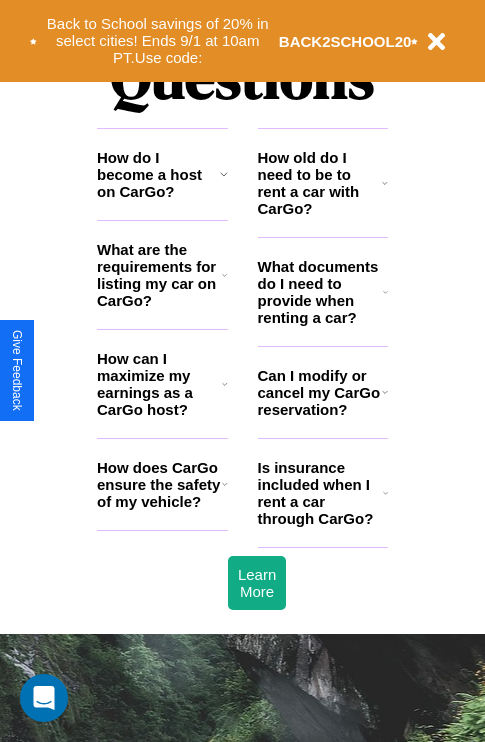 click on "How can I maximize my earnings as a CarGo host?" at bounding box center [159, 384] 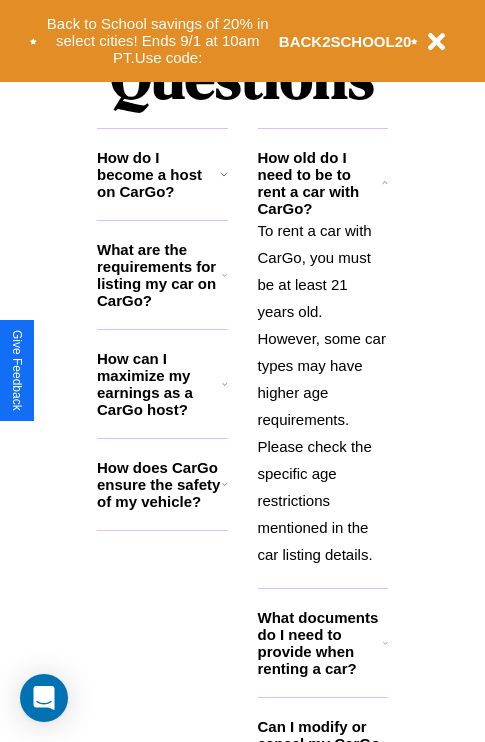 click on "What are the requirements for listing my car on CarGo?" at bounding box center (159, 275) 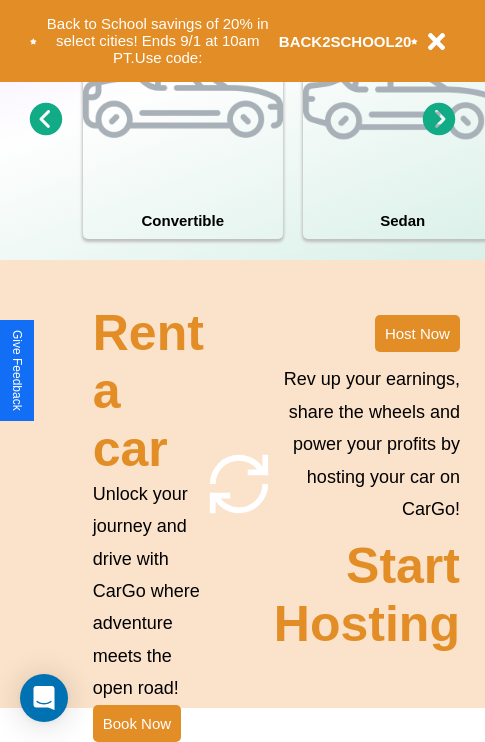 scroll, scrollTop: 1558, scrollLeft: 0, axis: vertical 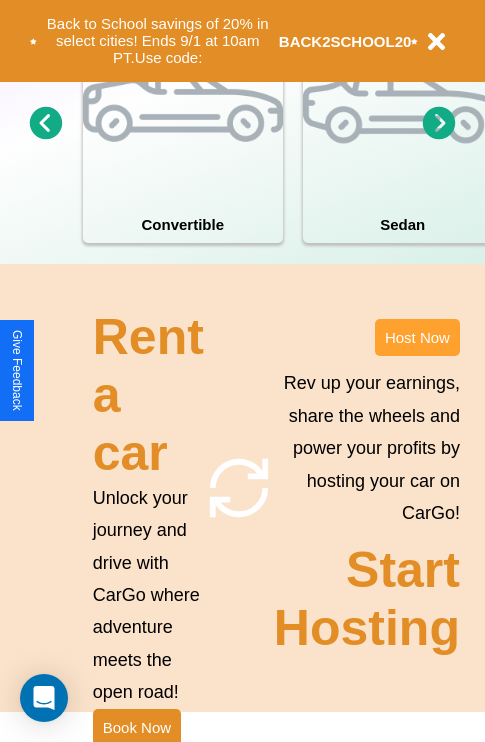 click on "Host Now" at bounding box center (417, 337) 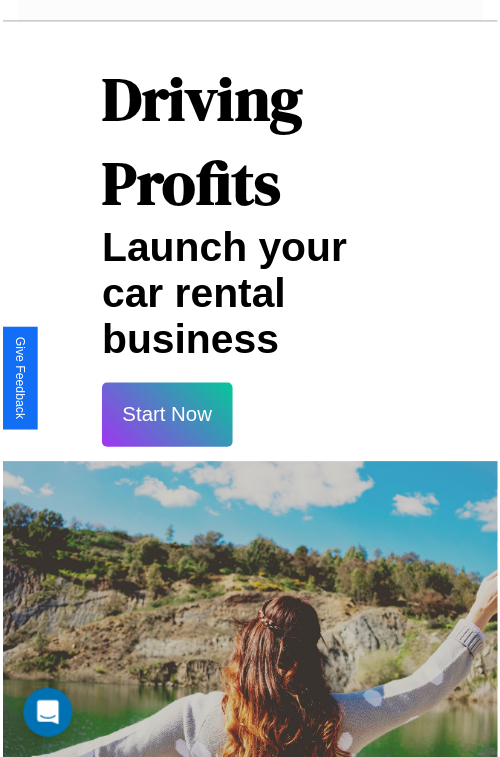 scroll, scrollTop: 1417, scrollLeft: 0, axis: vertical 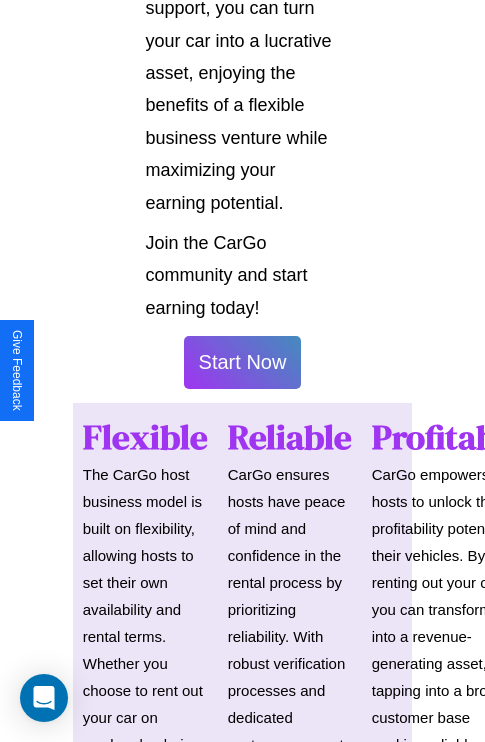 click on "Start Now" at bounding box center [243, 362] 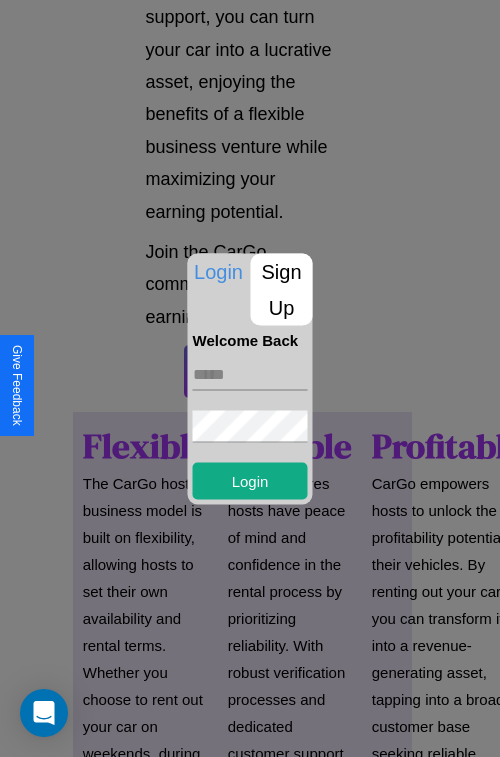 click at bounding box center [250, 374] 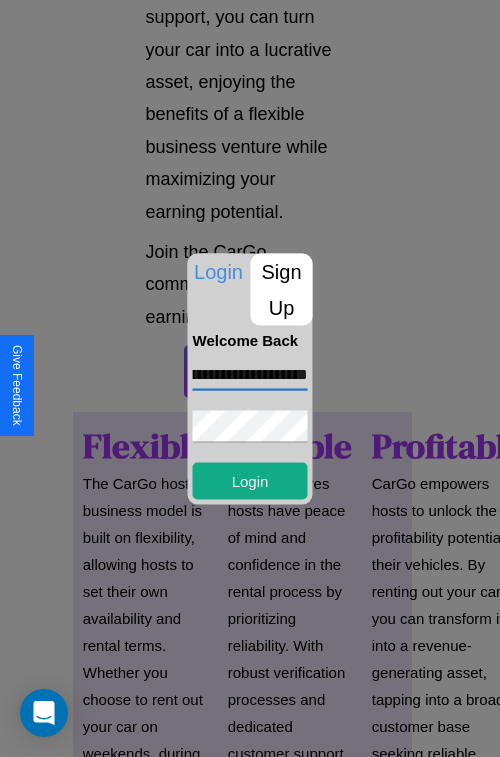 scroll, scrollTop: 0, scrollLeft: 147, axis: horizontal 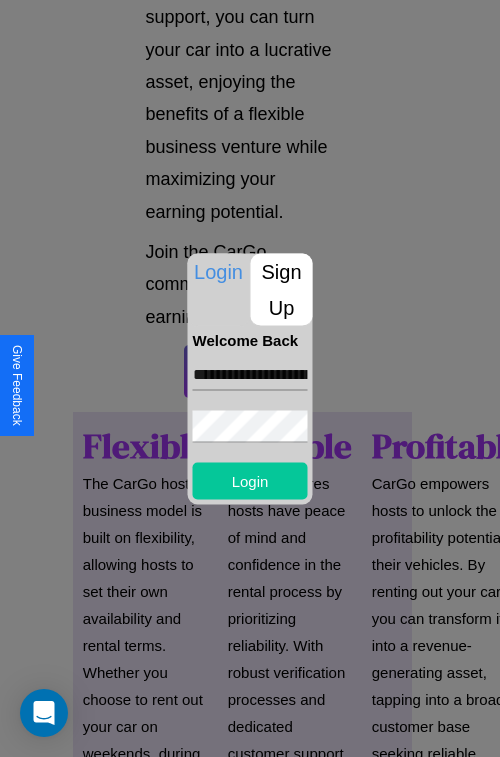 click on "Login" at bounding box center (250, 480) 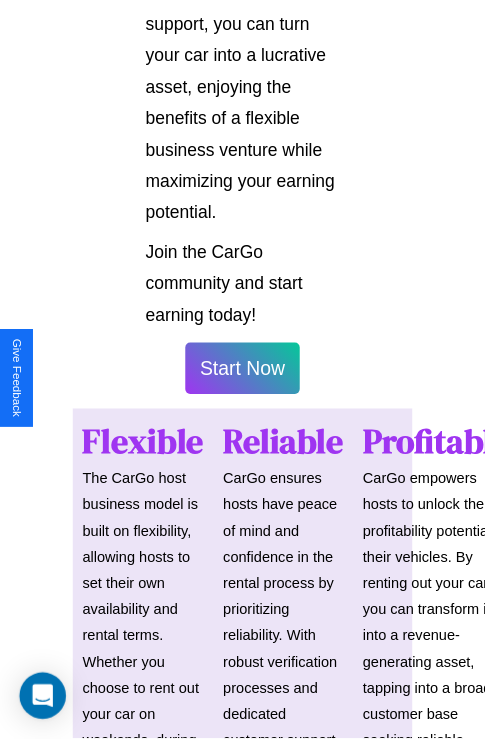scroll, scrollTop: 1419, scrollLeft: 0, axis: vertical 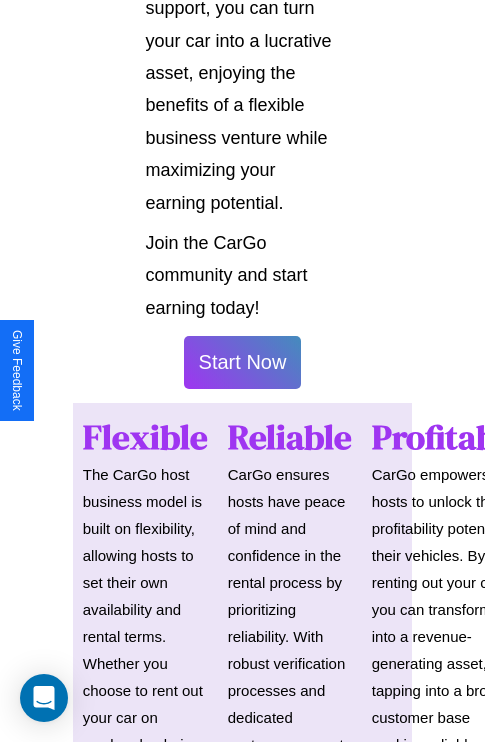 click on "Start Now" at bounding box center (243, 362) 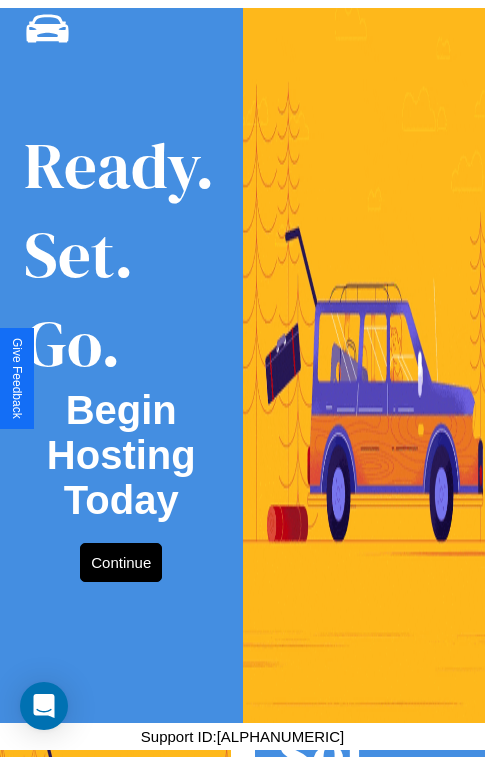 scroll, scrollTop: 0, scrollLeft: 0, axis: both 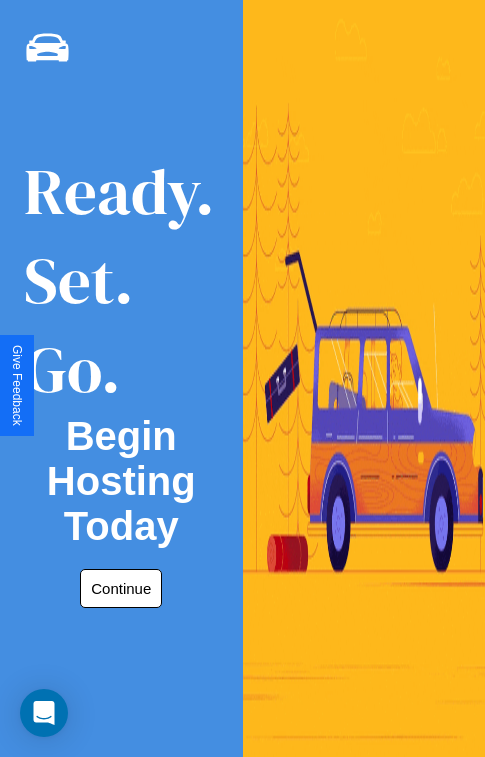 click on "Continue" at bounding box center (121, 588) 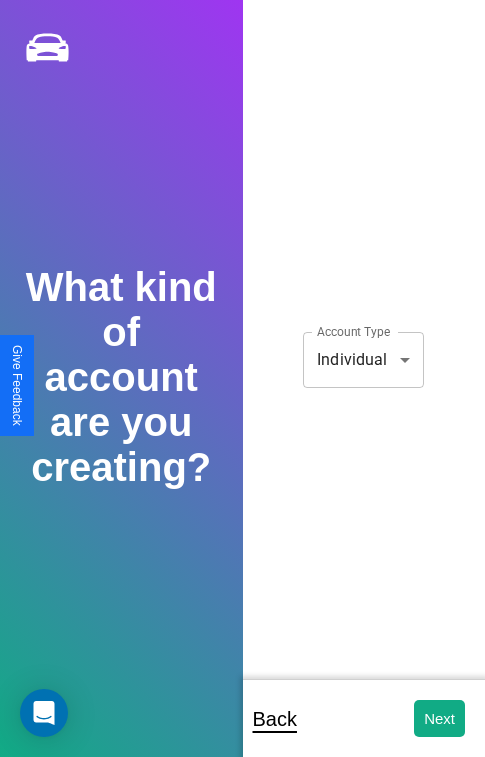 click on "**********" at bounding box center [242, 392] 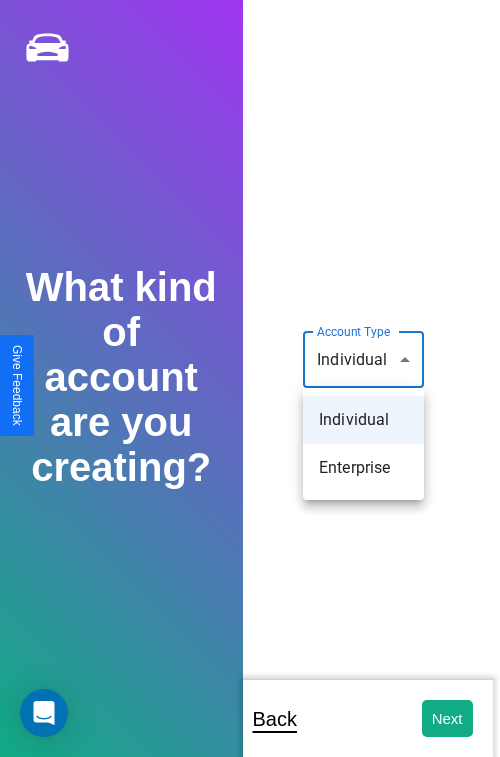 click on "Individual" at bounding box center [363, 420] 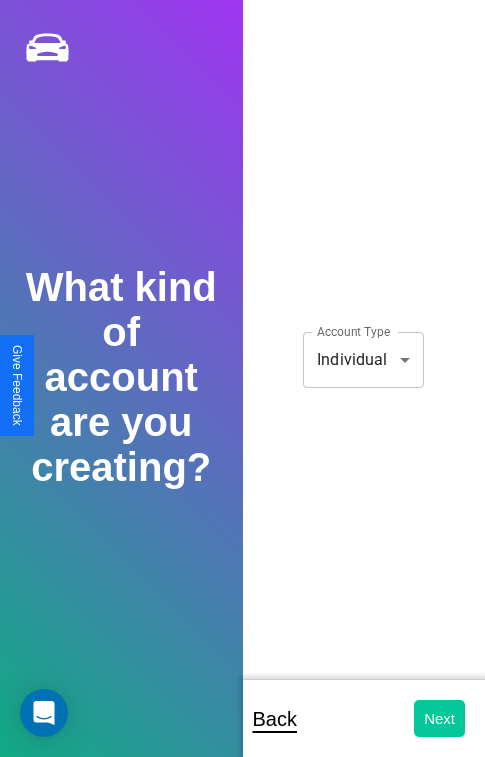 click on "Next" at bounding box center (439, 718) 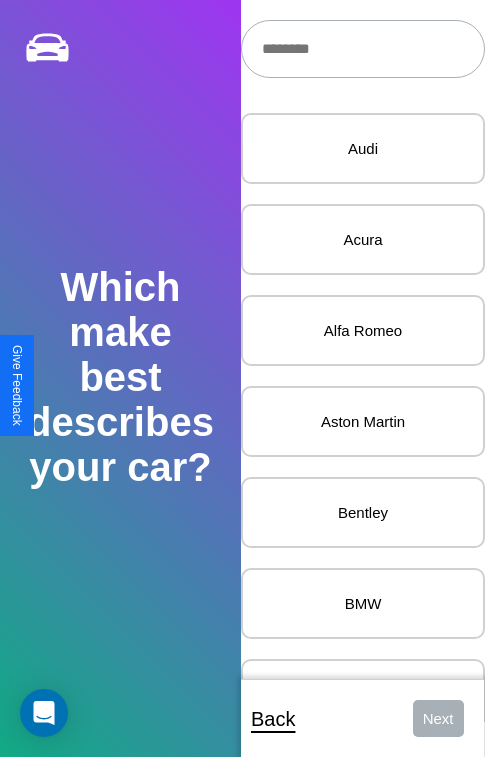 scroll, scrollTop: 27, scrollLeft: 0, axis: vertical 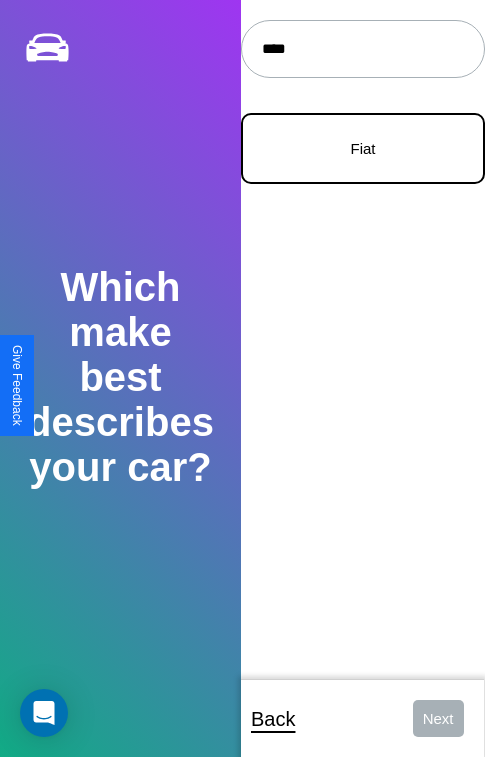 type on "****" 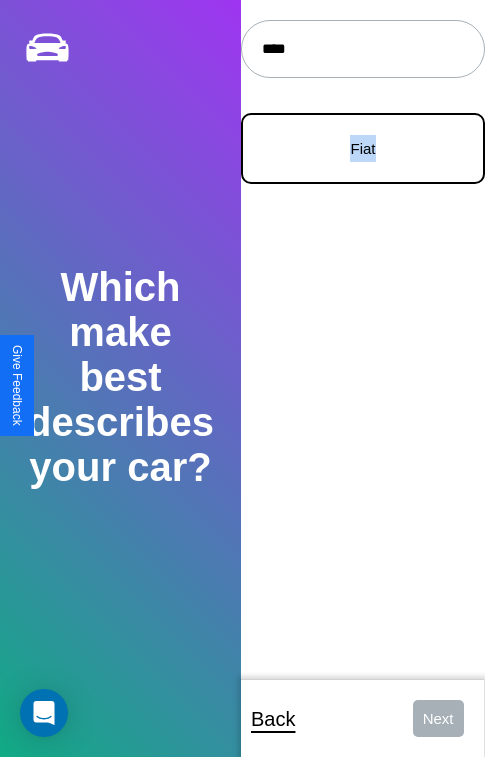 click on "Fiat" at bounding box center [363, 148] 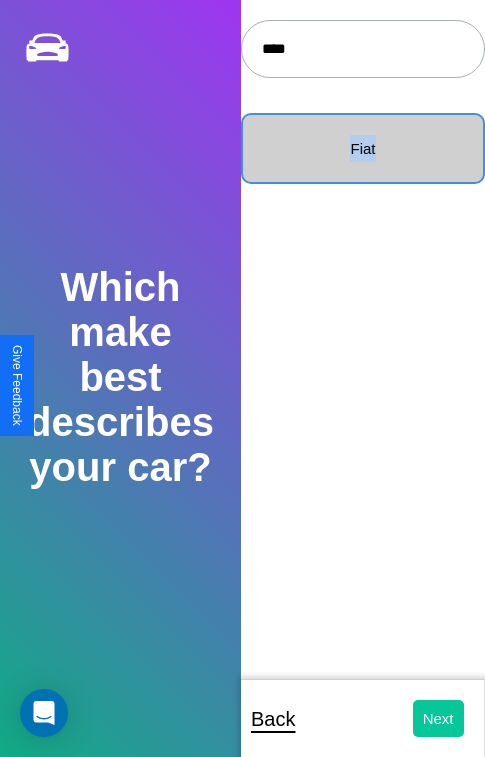 click on "Next" at bounding box center (438, 718) 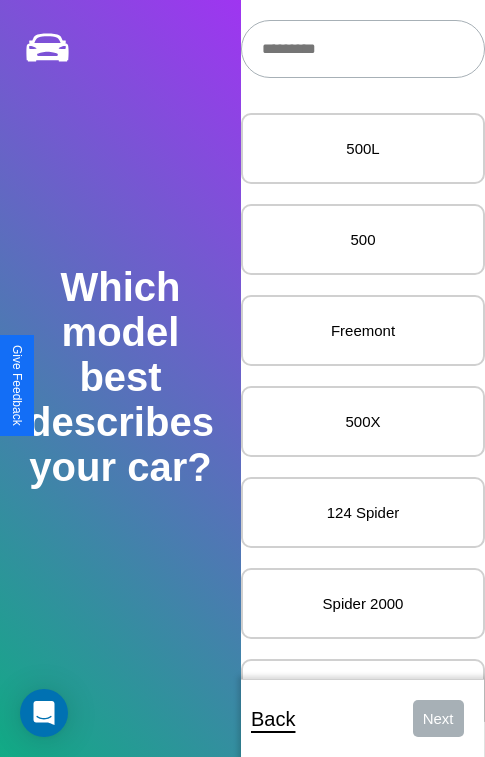 scroll, scrollTop: 24, scrollLeft: 0, axis: vertical 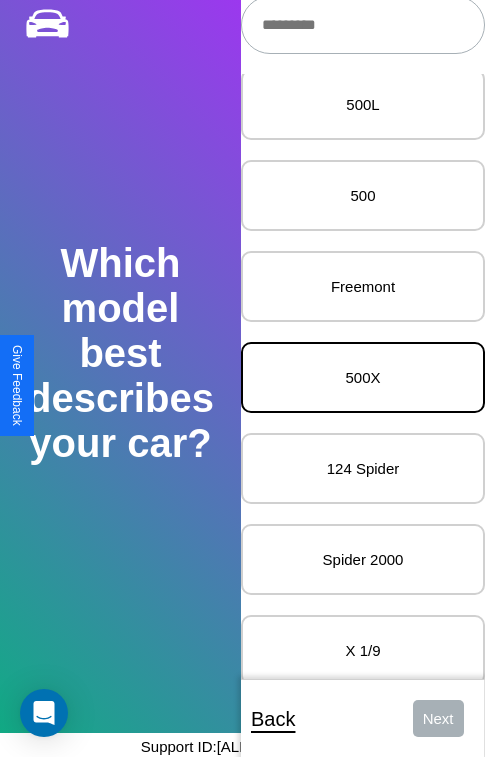 click on "500X" at bounding box center [363, 377] 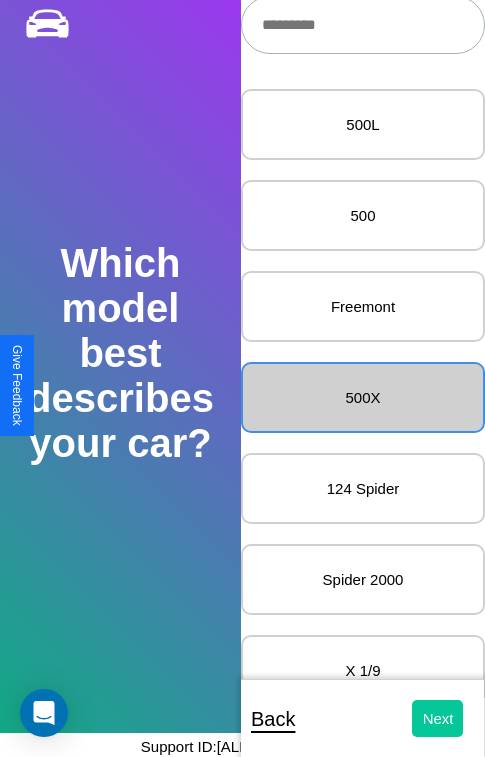 click on "Next" at bounding box center (438, 718) 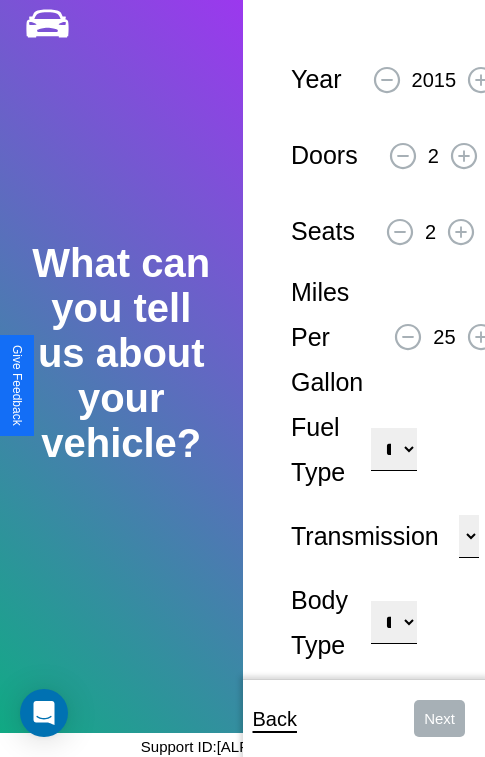 scroll, scrollTop: 0, scrollLeft: 0, axis: both 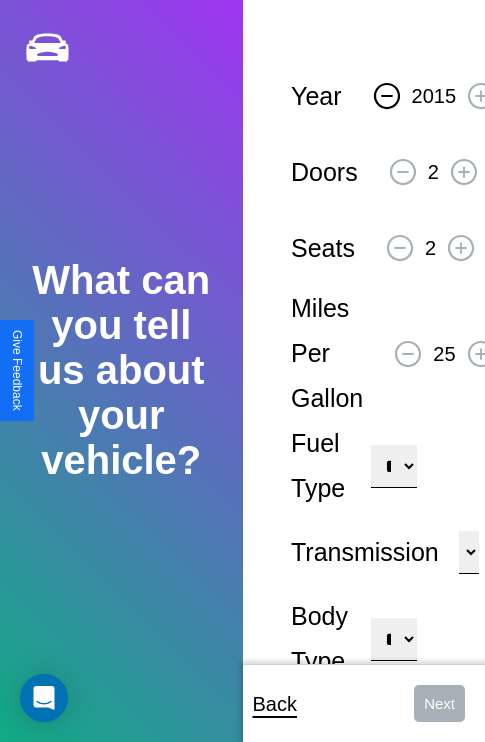 click 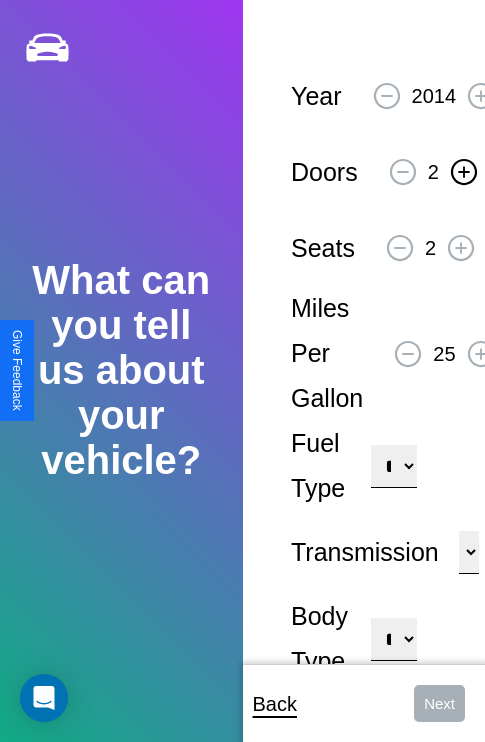 click 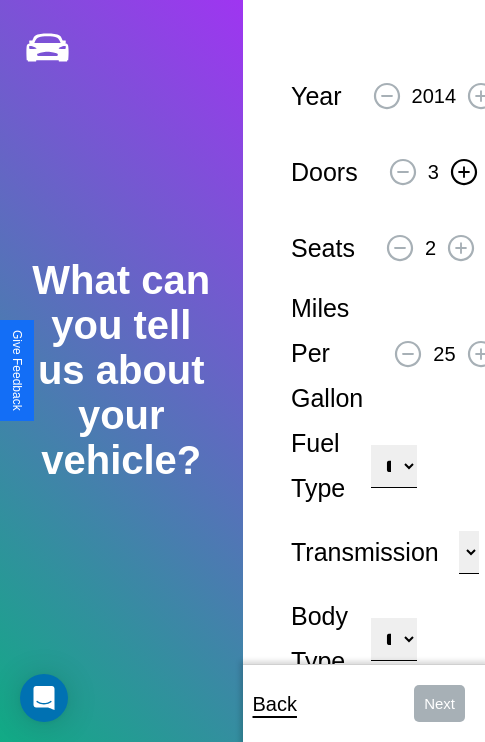 click 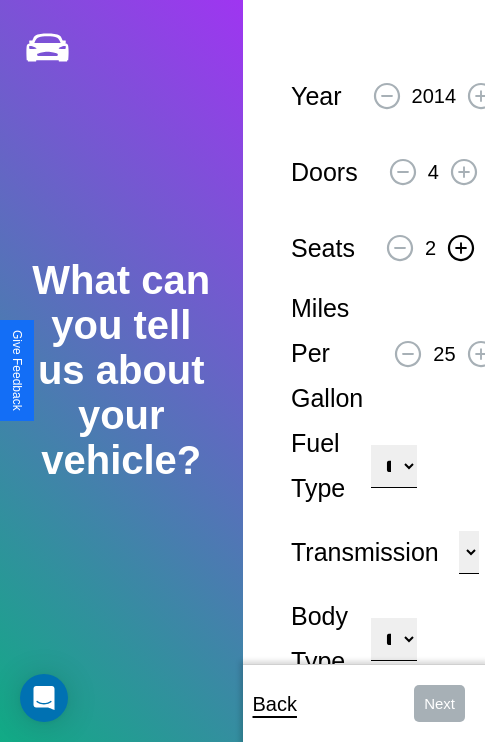 click 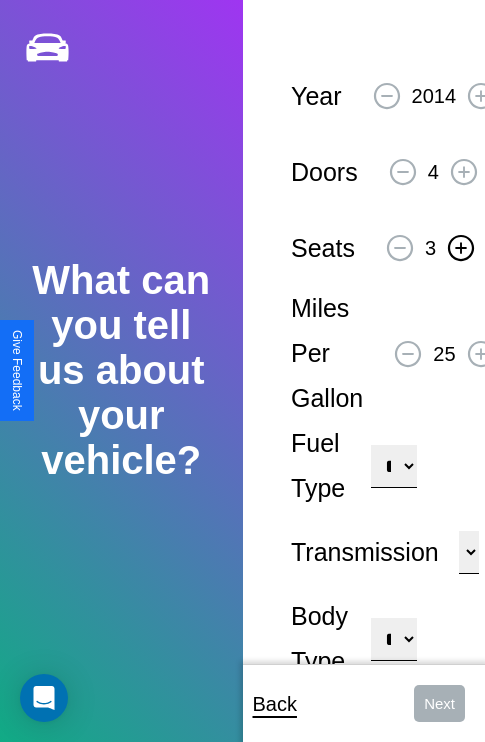 click 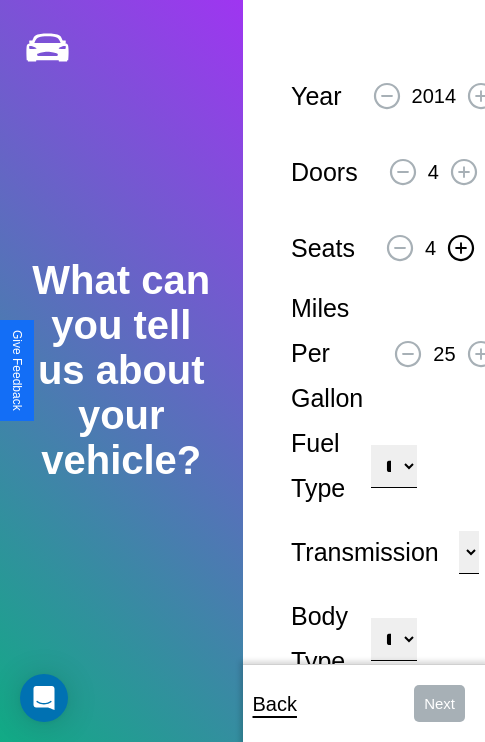 click on "**********" at bounding box center [393, 466] 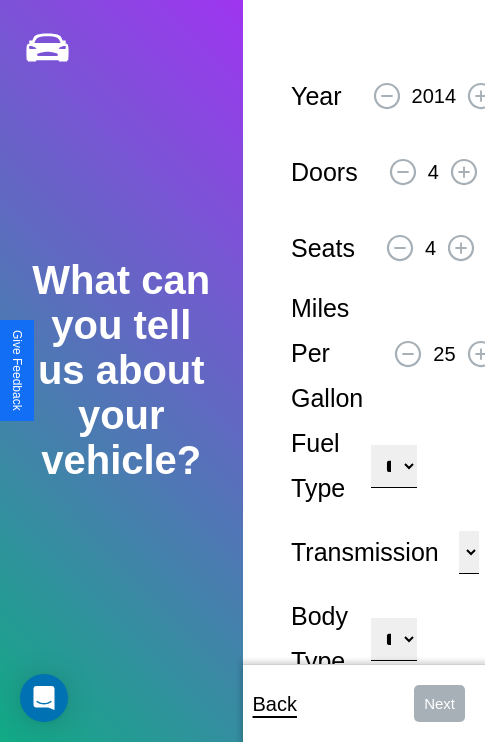 select on "********" 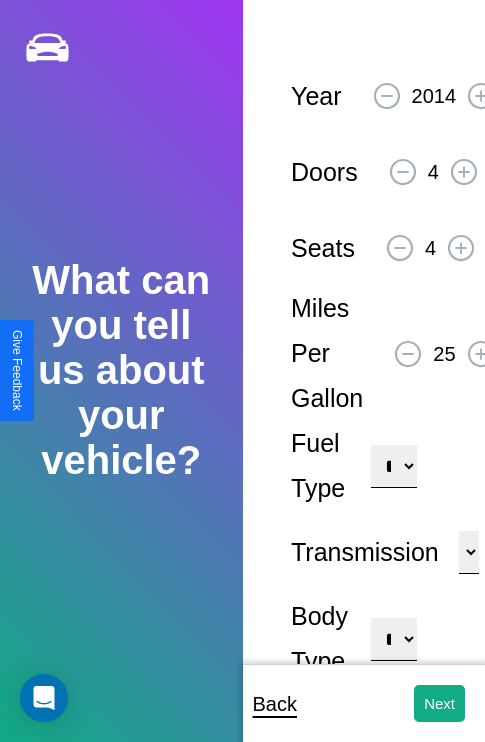 click on "**********" at bounding box center [393, 639] 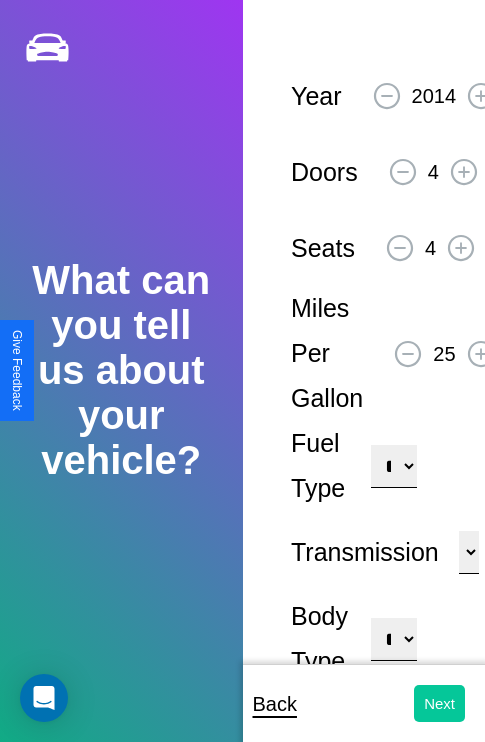 click on "Next" at bounding box center (439, 703) 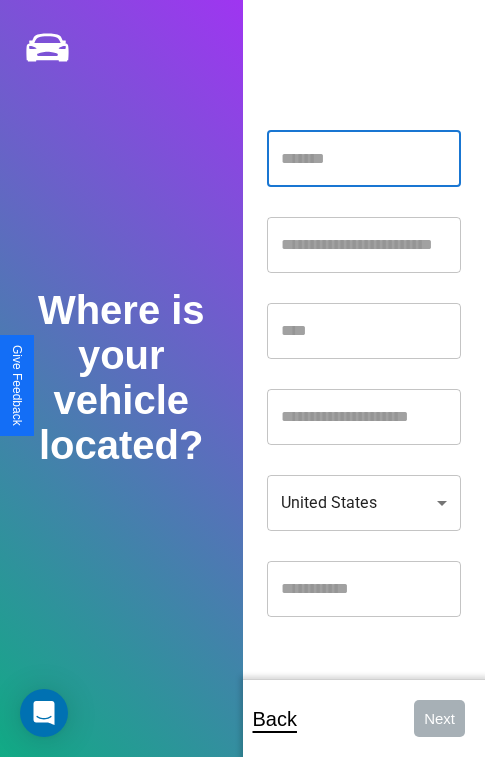 click at bounding box center (364, 159) 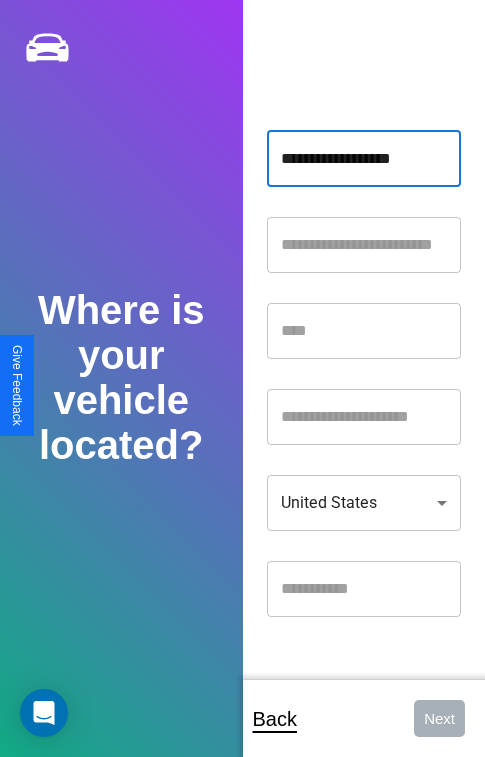 type on "**********" 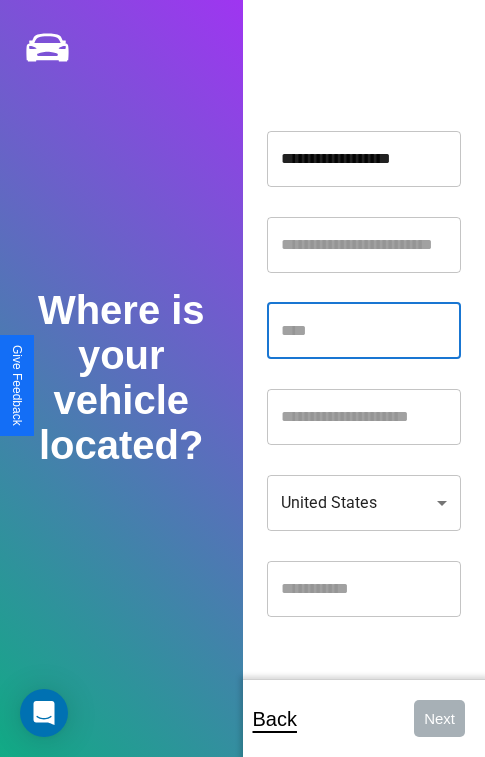 click at bounding box center [364, 331] 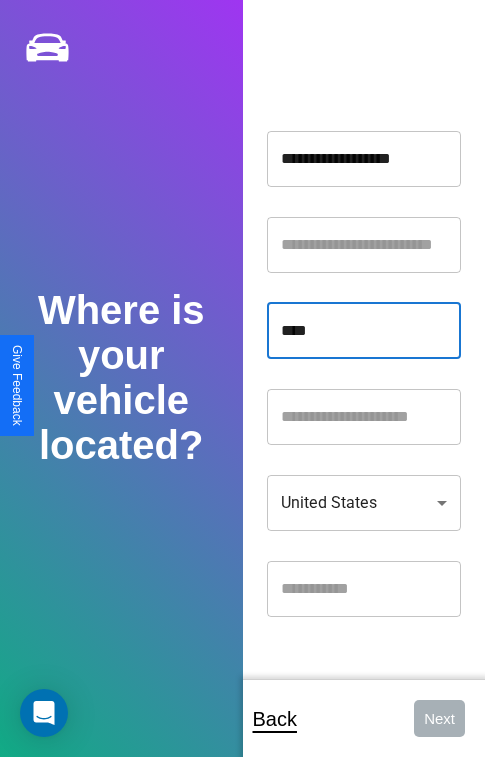 type on "****" 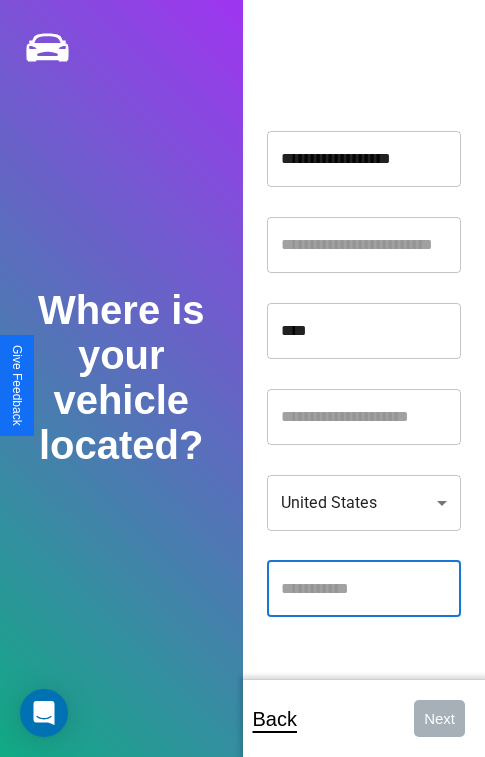 click at bounding box center (364, 589) 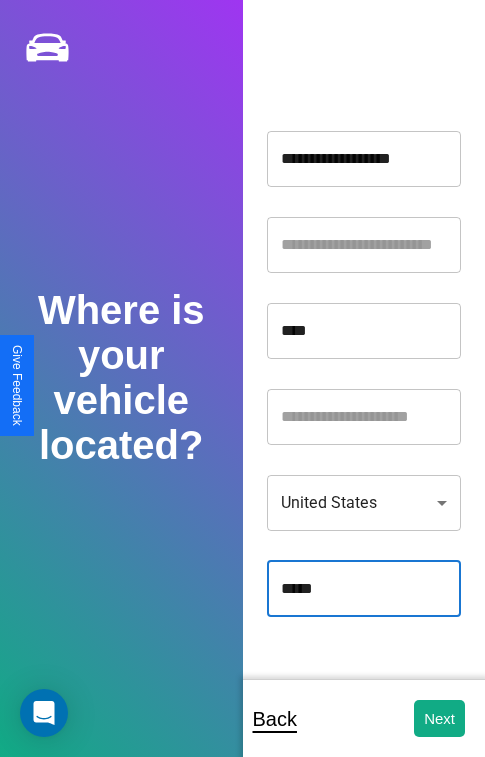 type on "*****" 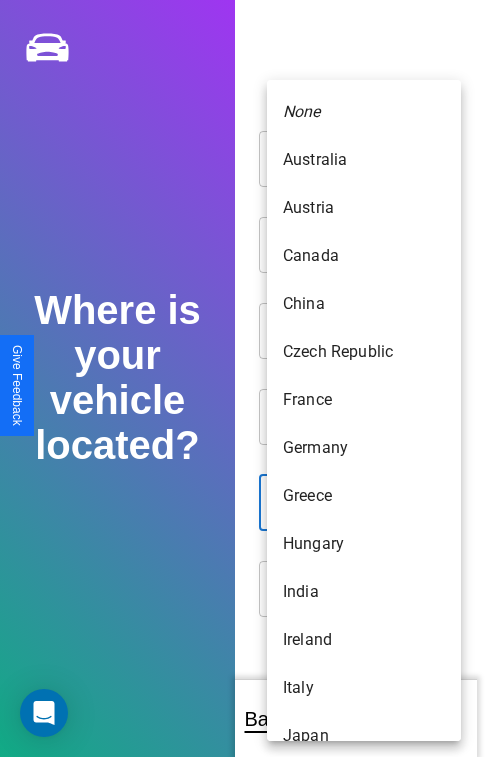 click on "Italy" at bounding box center (364, 688) 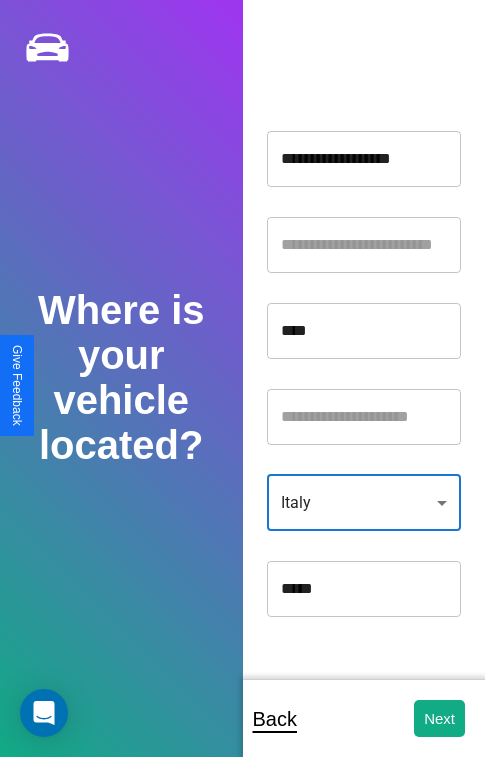 scroll, scrollTop: 459, scrollLeft: 0, axis: vertical 